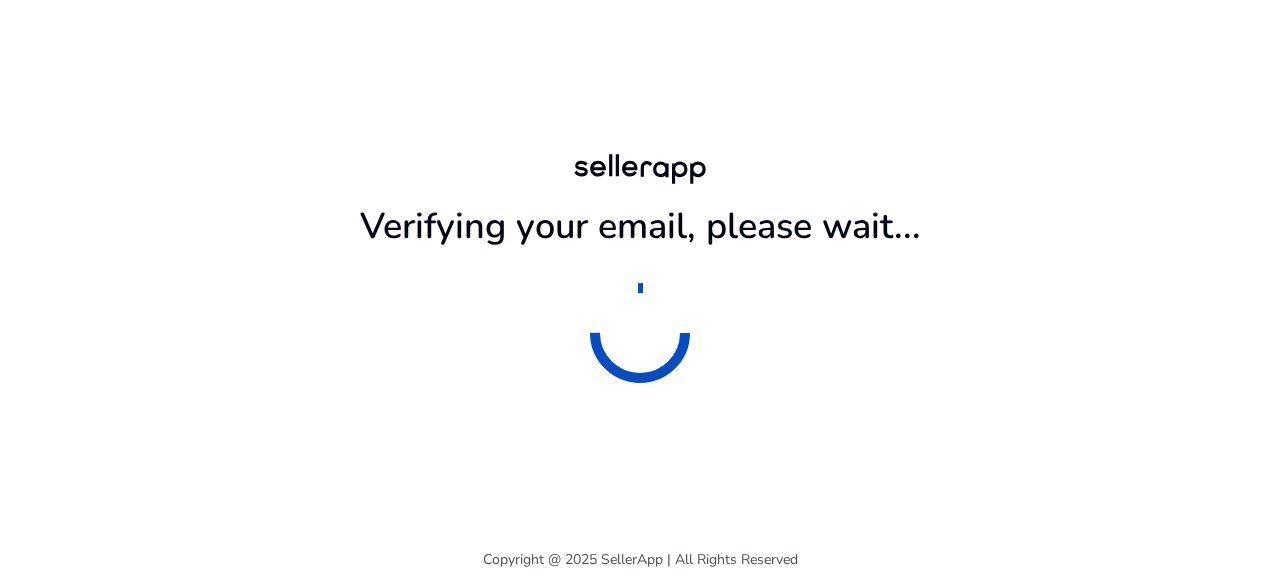 scroll, scrollTop: 0, scrollLeft: 0, axis: both 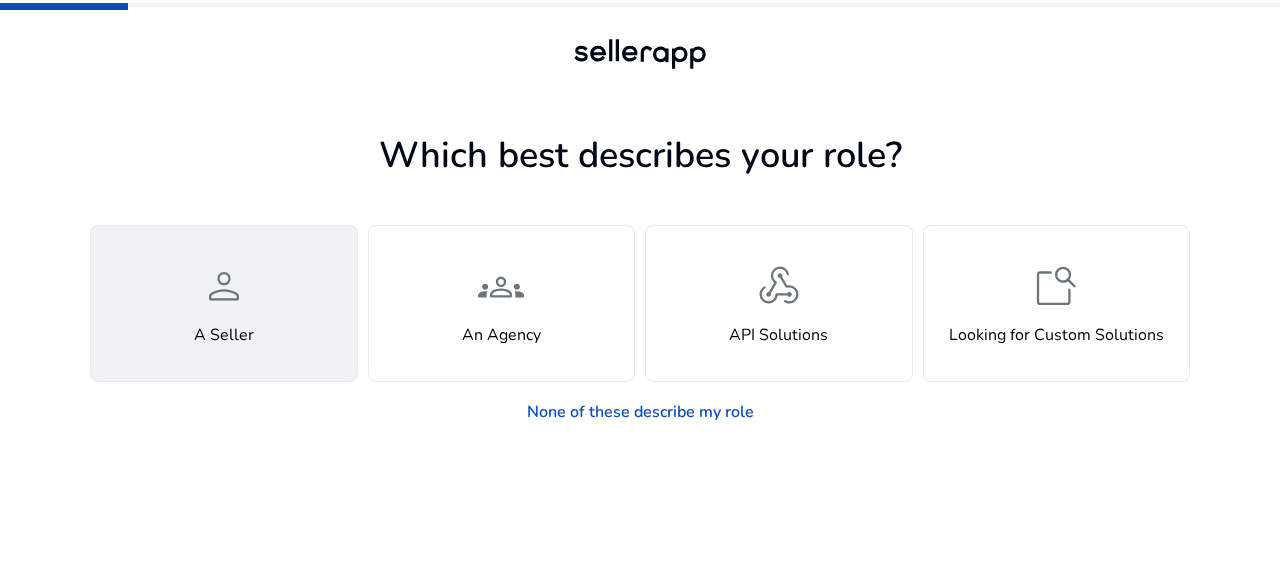 click on "person  A Seller" 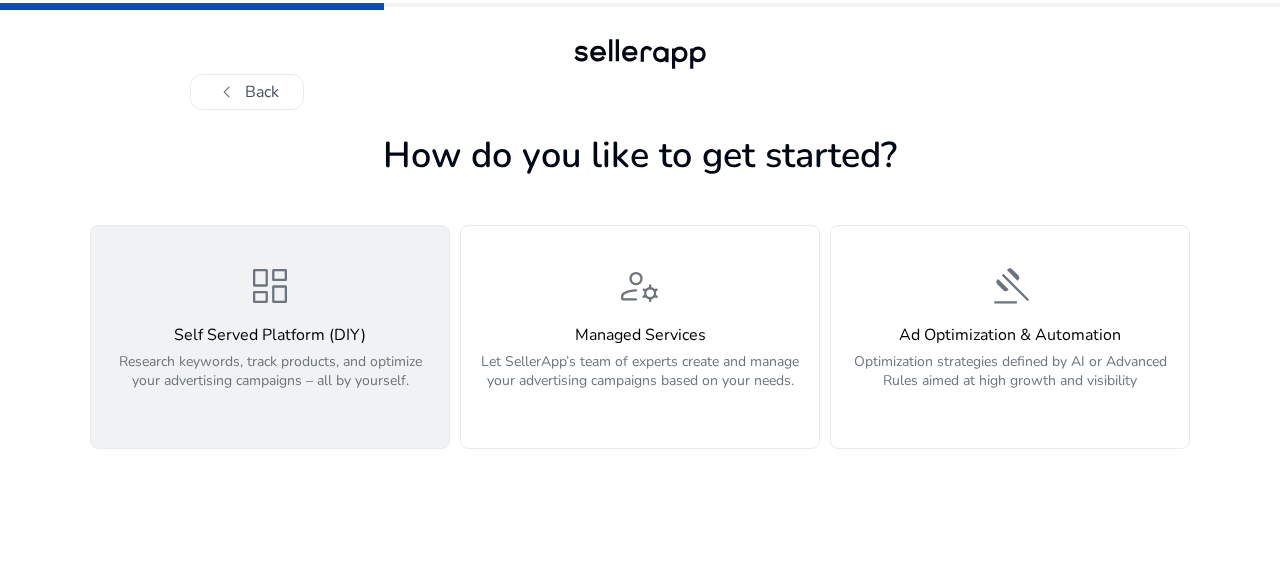 click on "Research keywords, track products, and optimize your advertising campaigns – all by yourself." 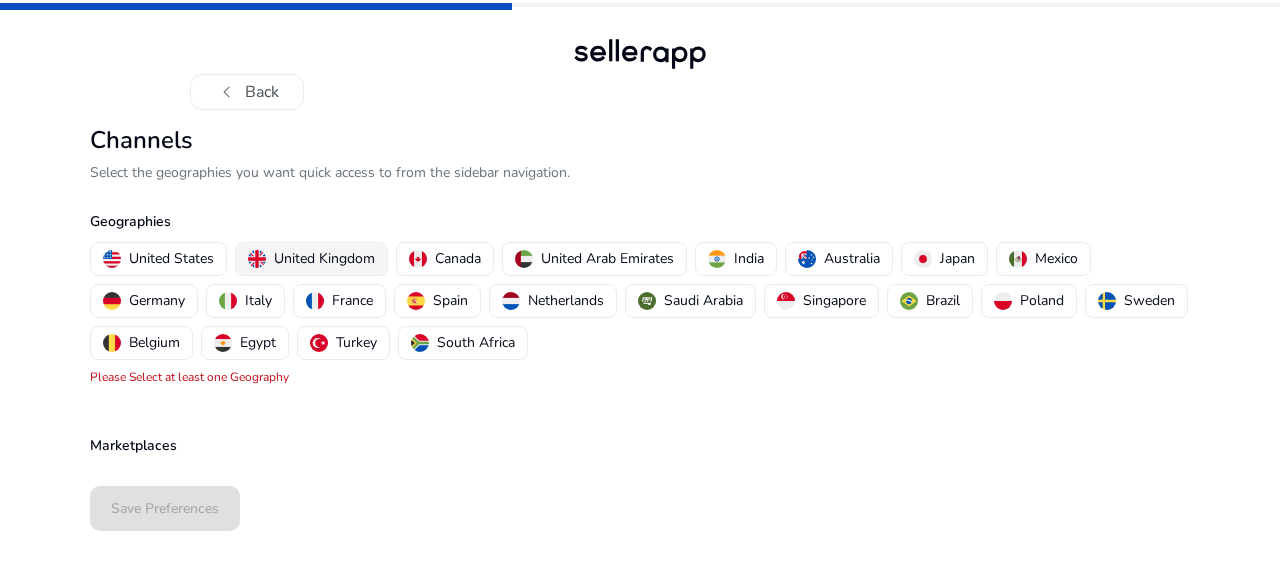 click on "United Kingdom" at bounding box center [324, 258] 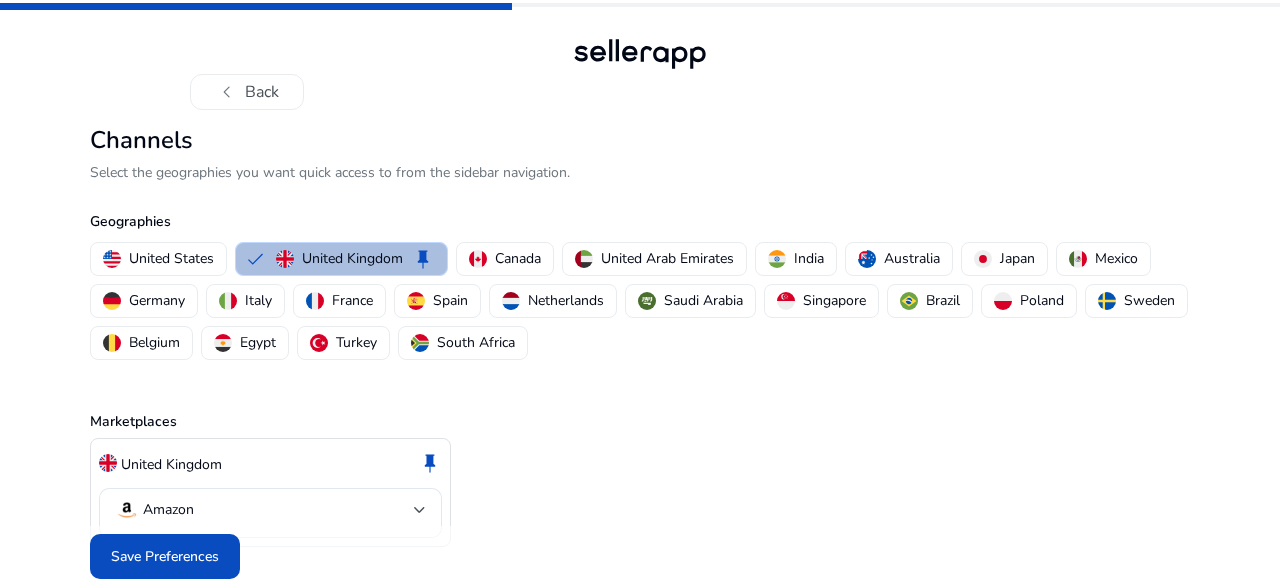 scroll, scrollTop: 34, scrollLeft: 0, axis: vertical 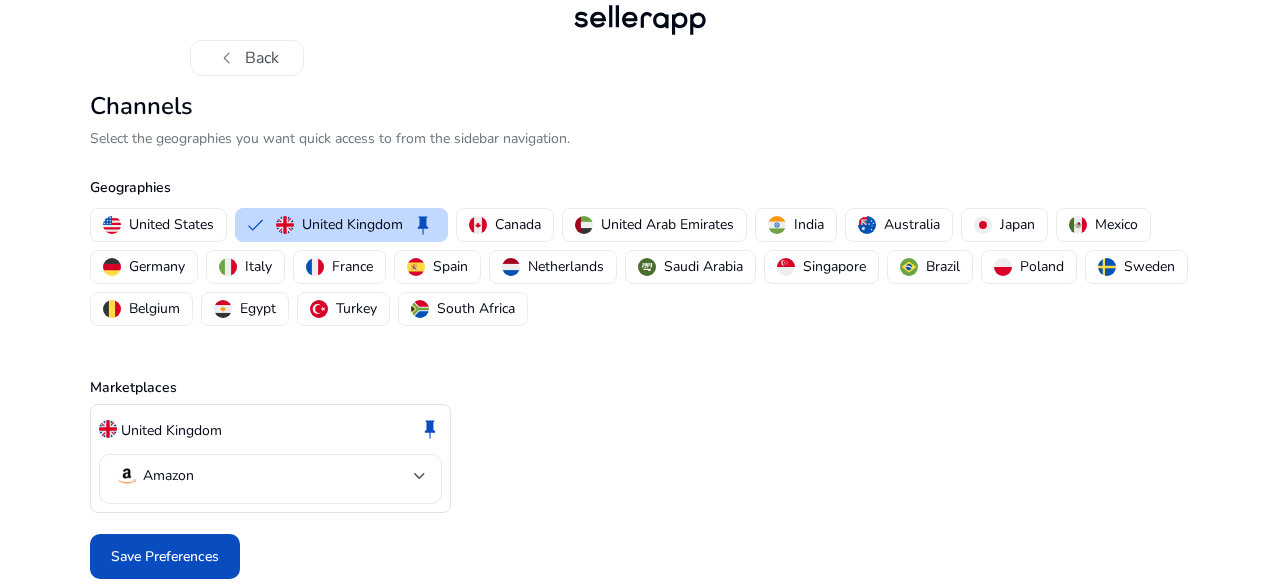 click on "Amazon" 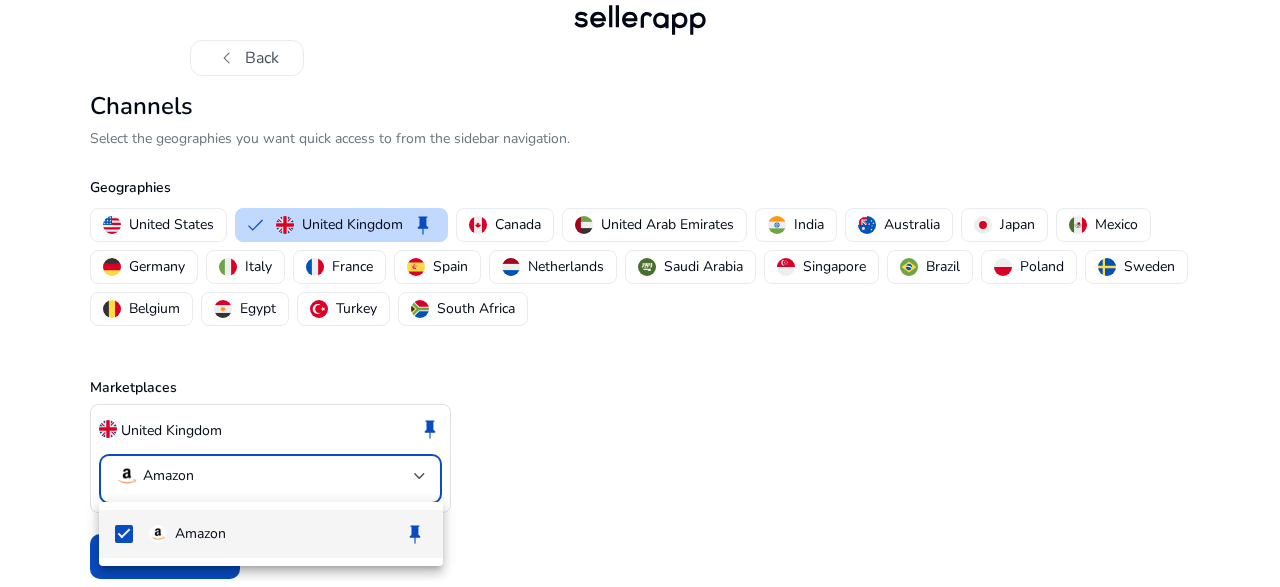 click at bounding box center [640, 293] 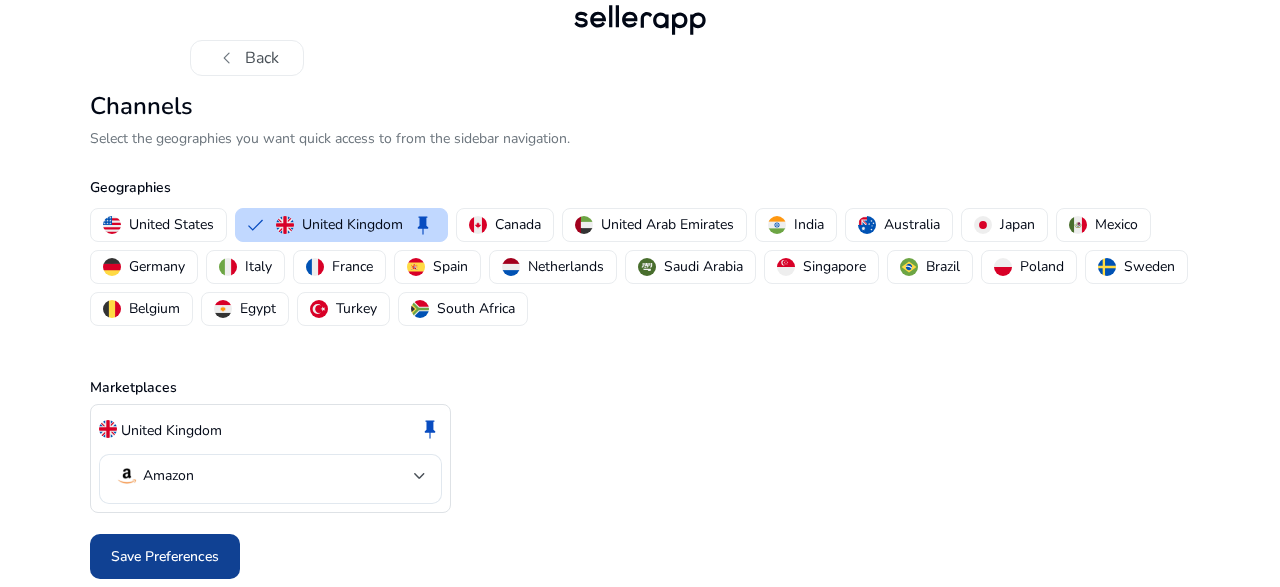 click on "Save Preferences" 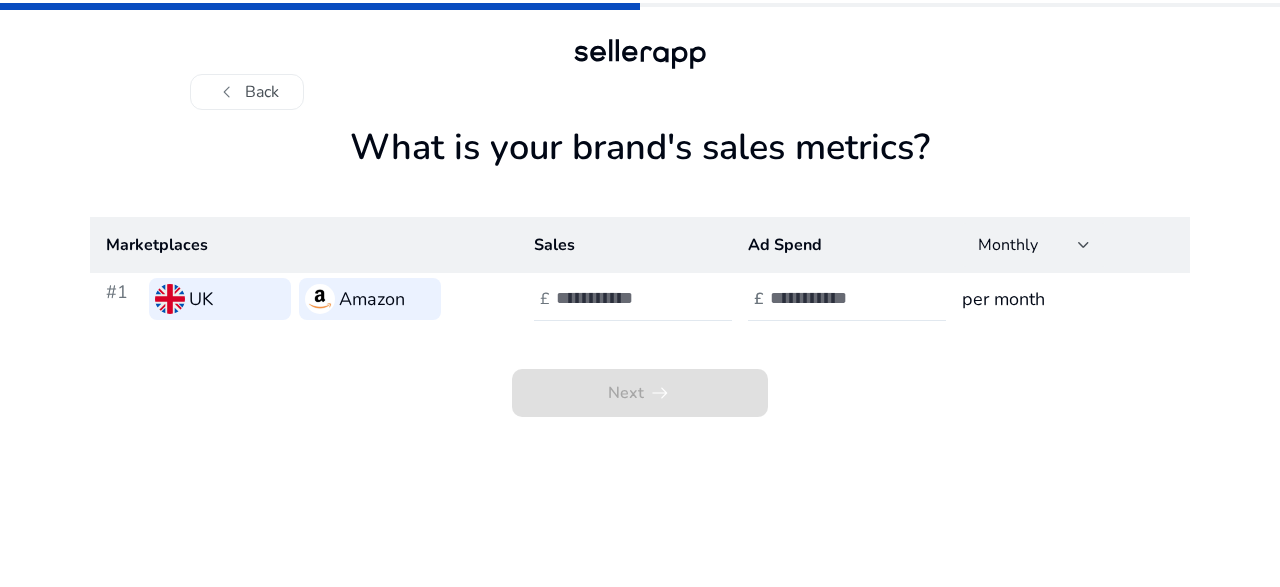 scroll, scrollTop: 0, scrollLeft: 0, axis: both 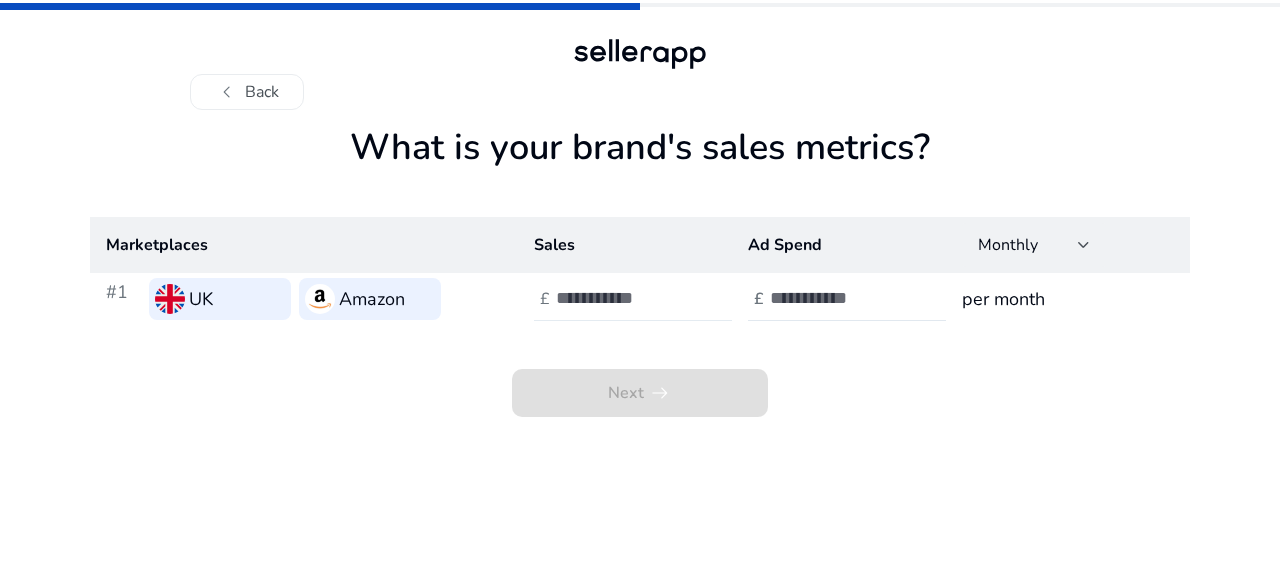 click on "*" at bounding box center (623, 298) 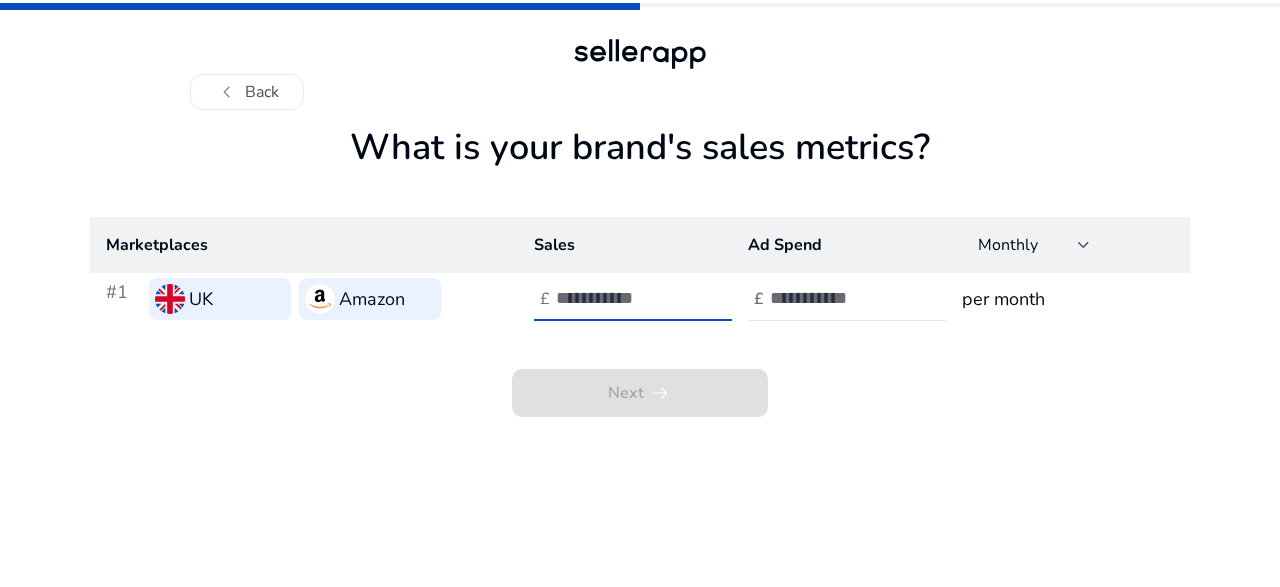 click on "*" at bounding box center [623, 298] 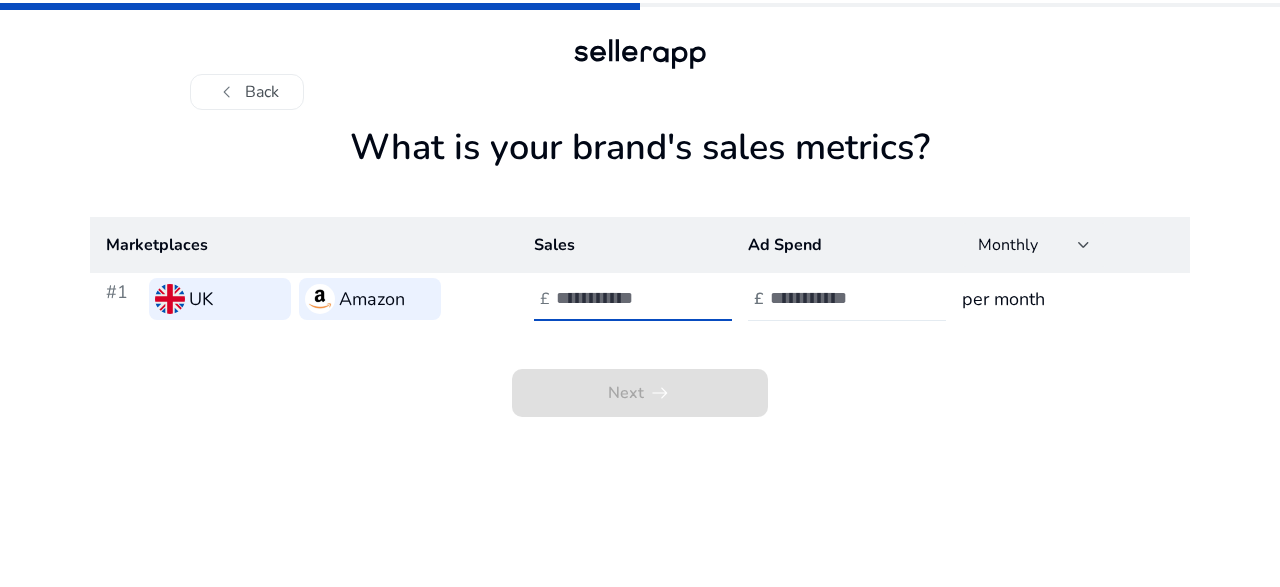 type on "**" 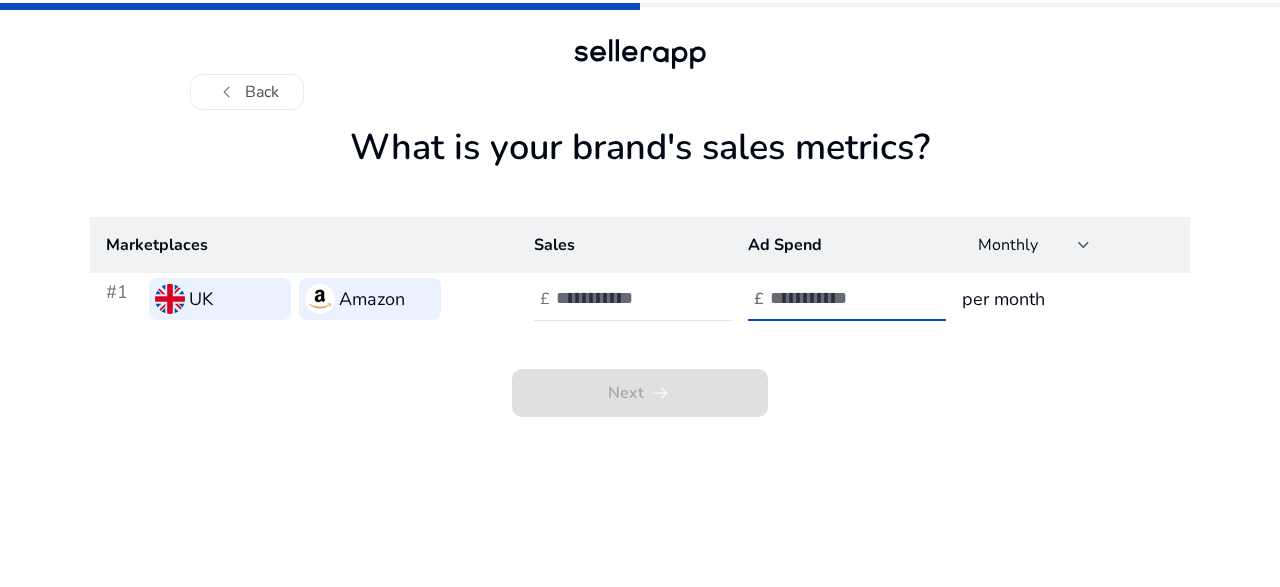 click at bounding box center (837, 298) 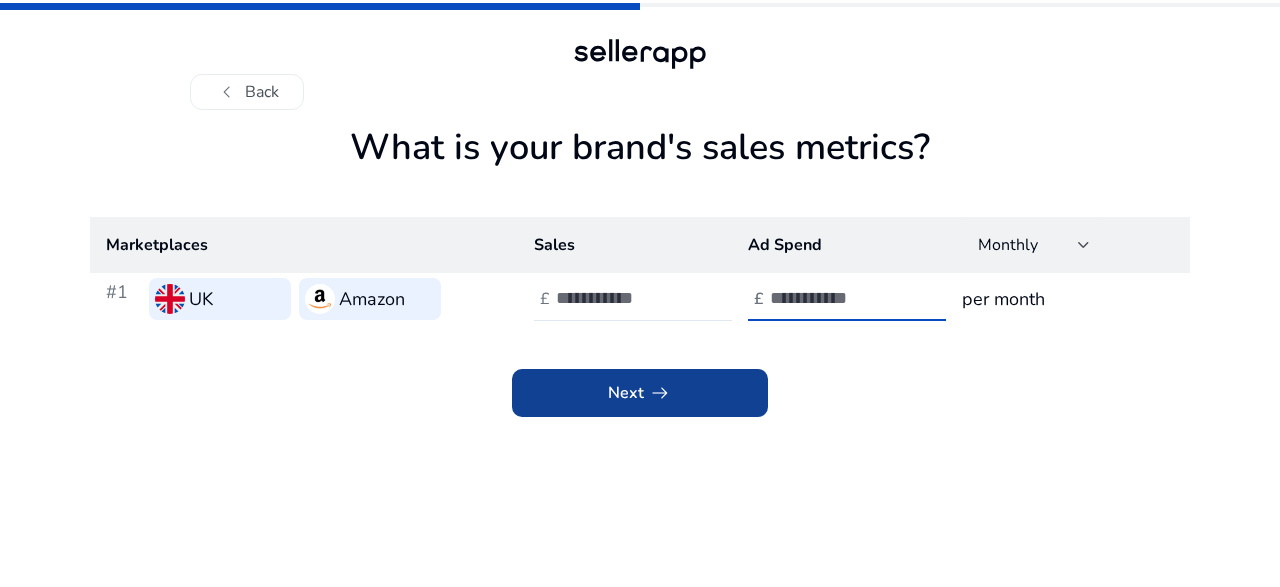 type on "*" 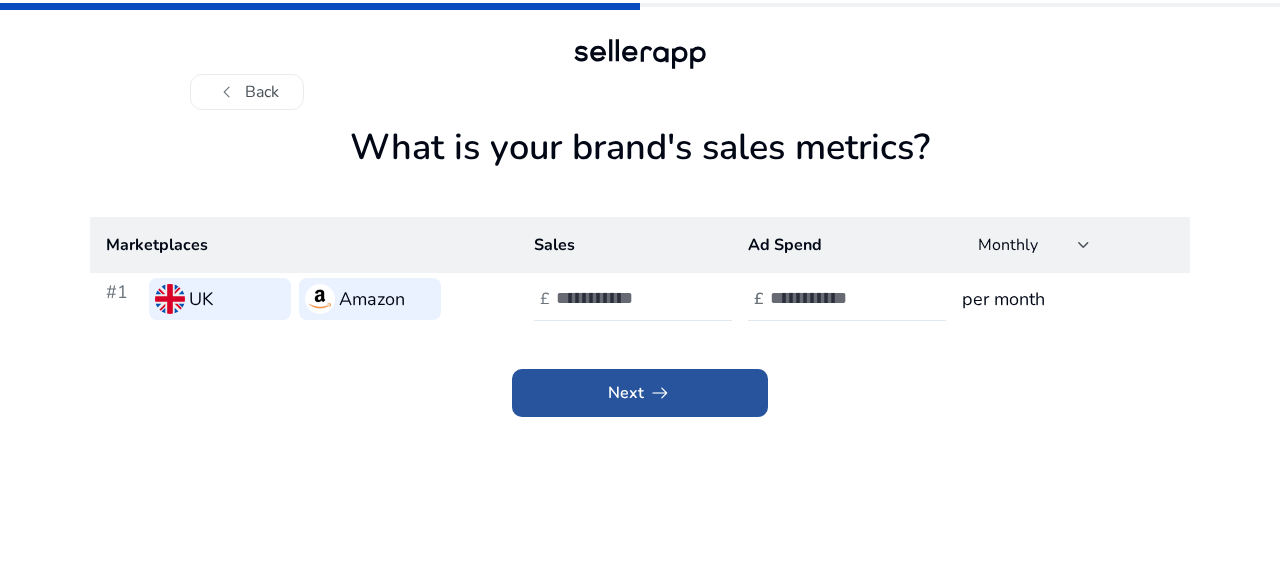 click 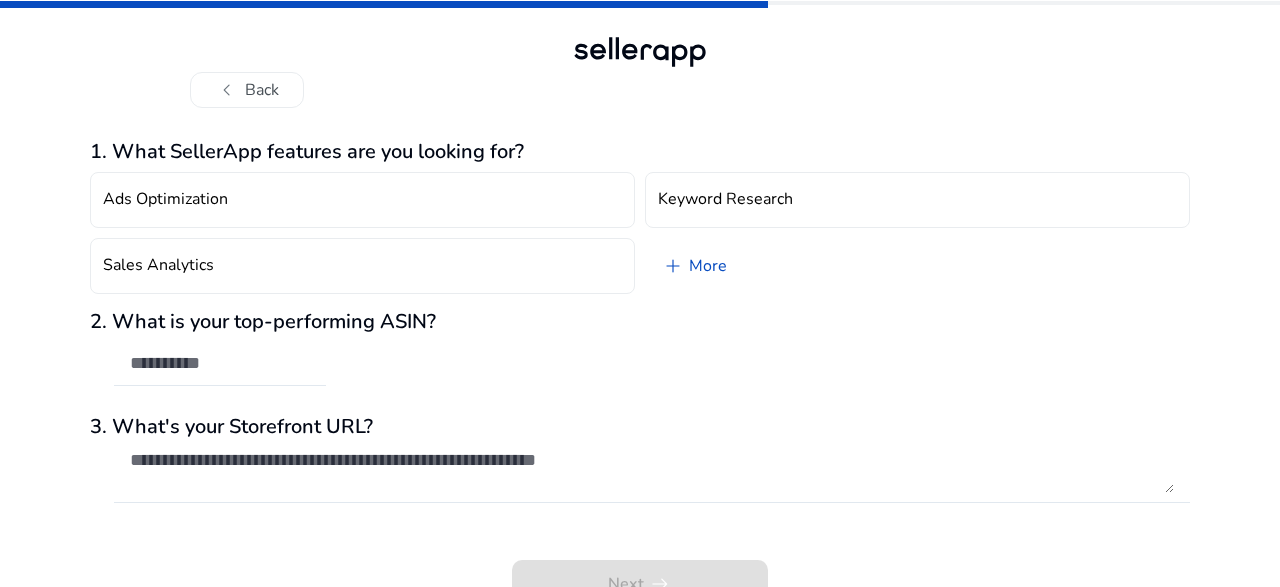 scroll, scrollTop: 0, scrollLeft: 0, axis: both 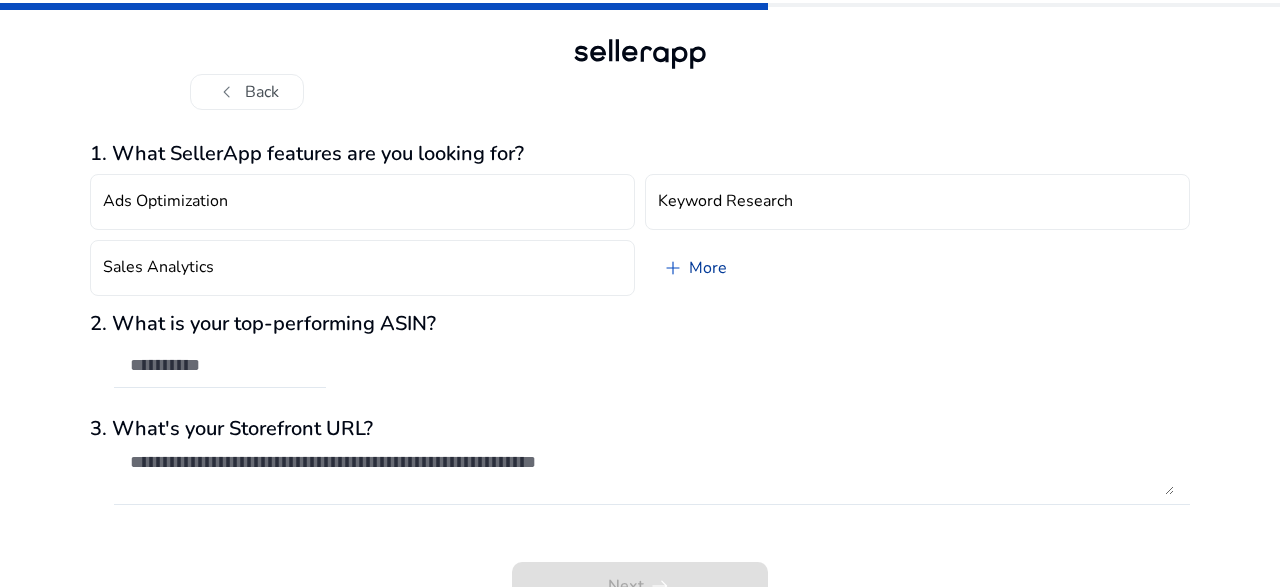 click on "add   More" 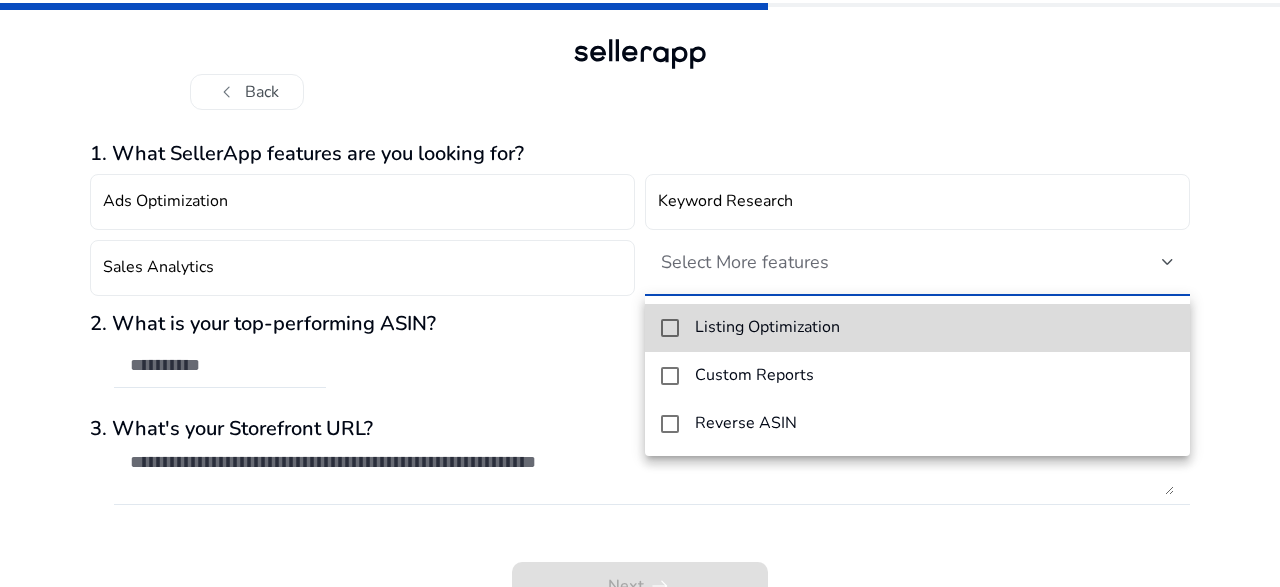 click at bounding box center [670, 328] 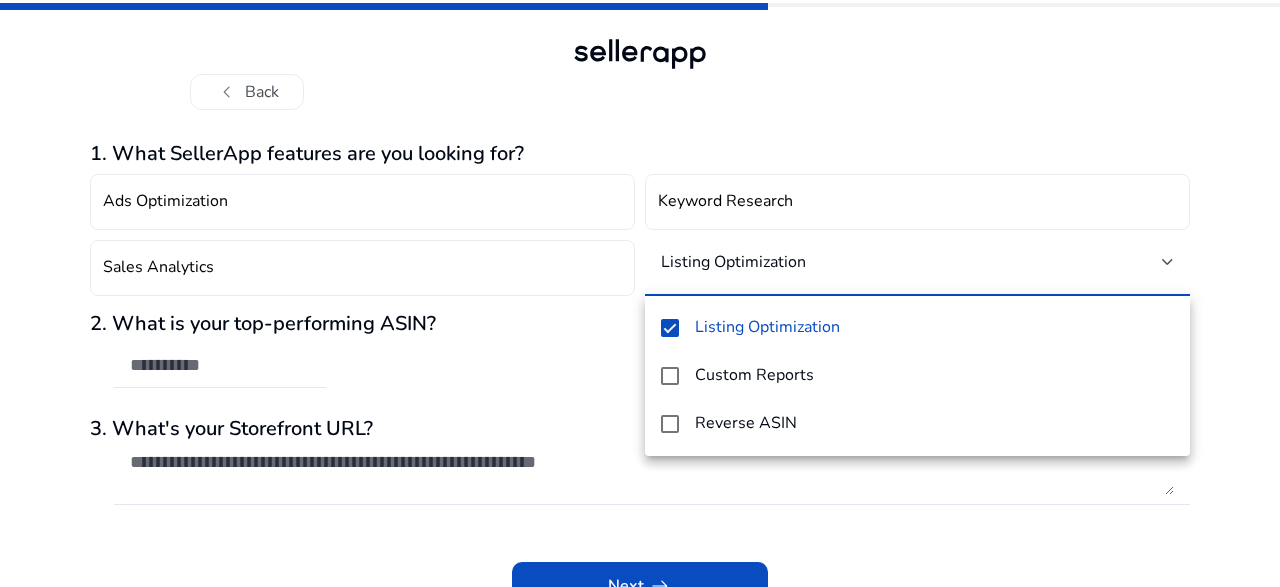 click at bounding box center (640, 293) 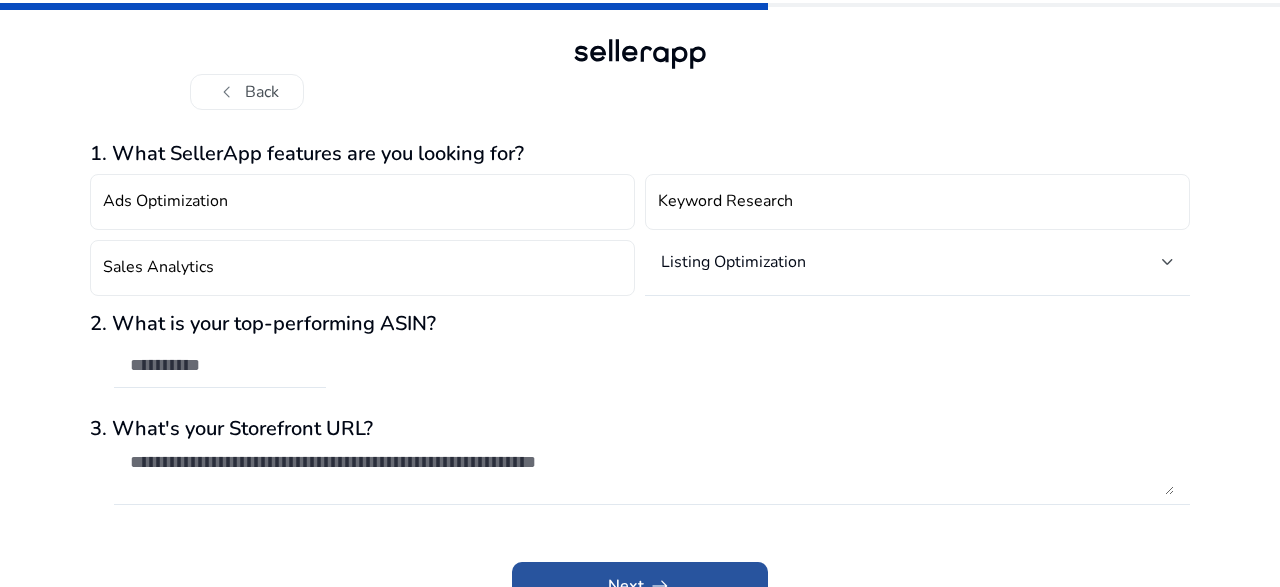 click on "Next   arrow_right_alt" 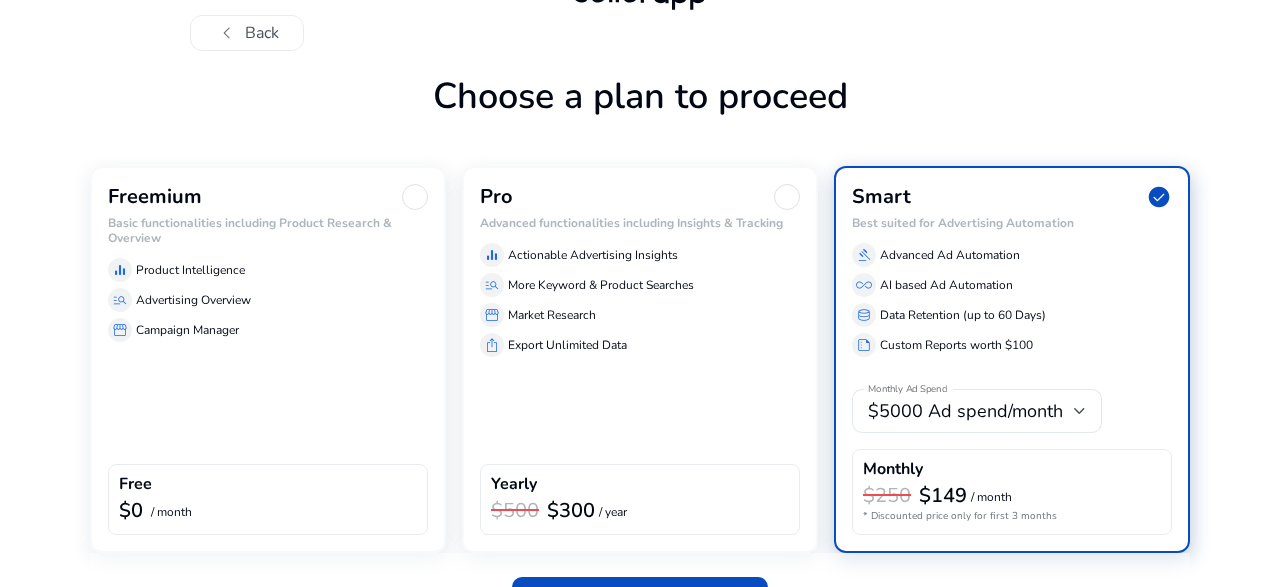 scroll, scrollTop: 60, scrollLeft: 0, axis: vertical 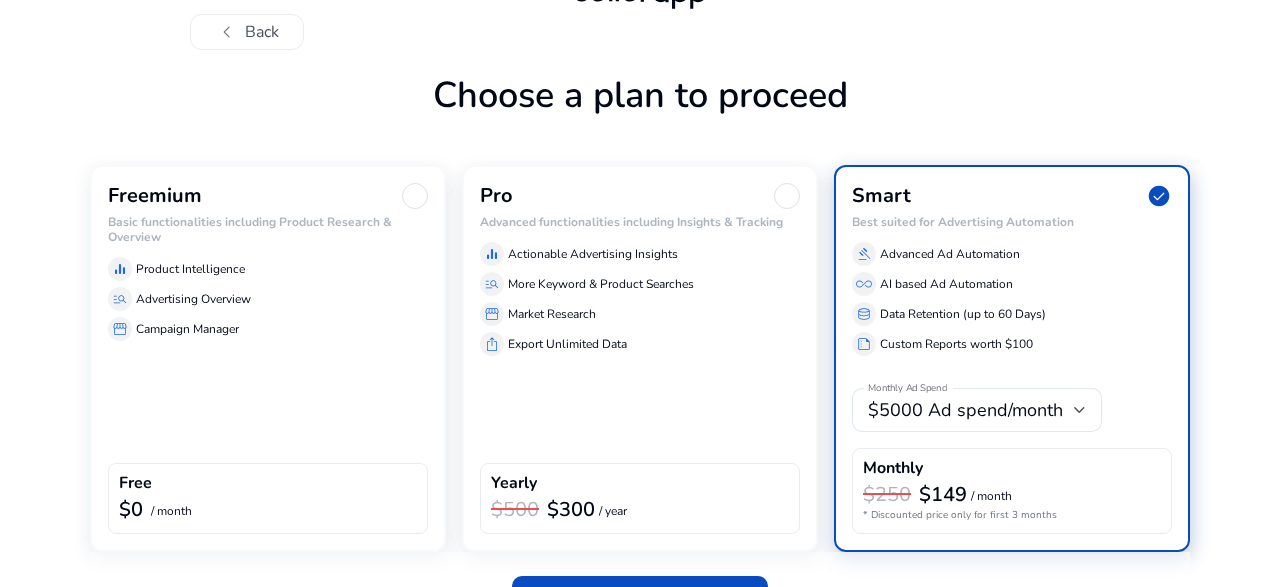 click on "Freemium Basic functionalities including Product Research & Overview  equalizer  Product Intelligence  manage_search  Advertising Overview  storefront  Campaign Manager  Free  $0  / month" 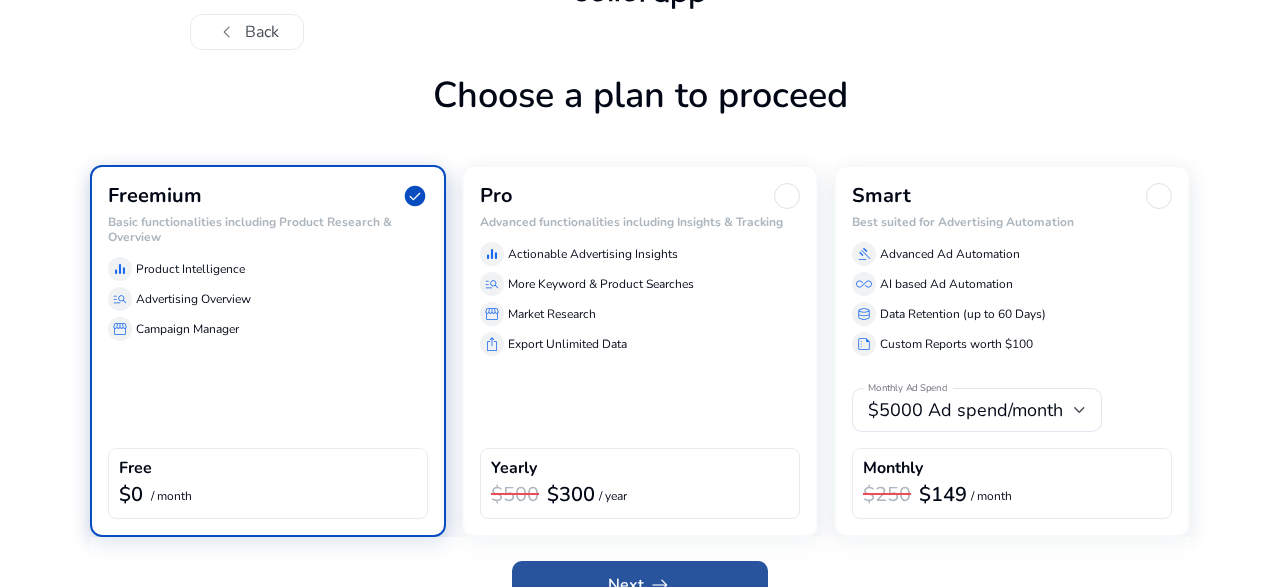 click 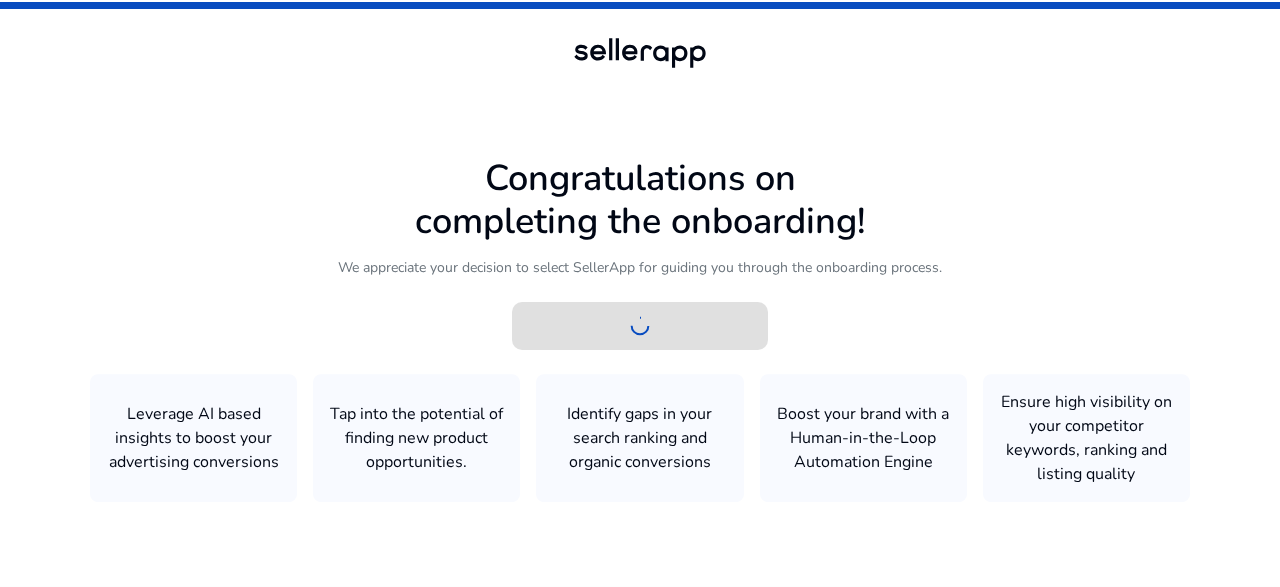 scroll, scrollTop: 0, scrollLeft: 0, axis: both 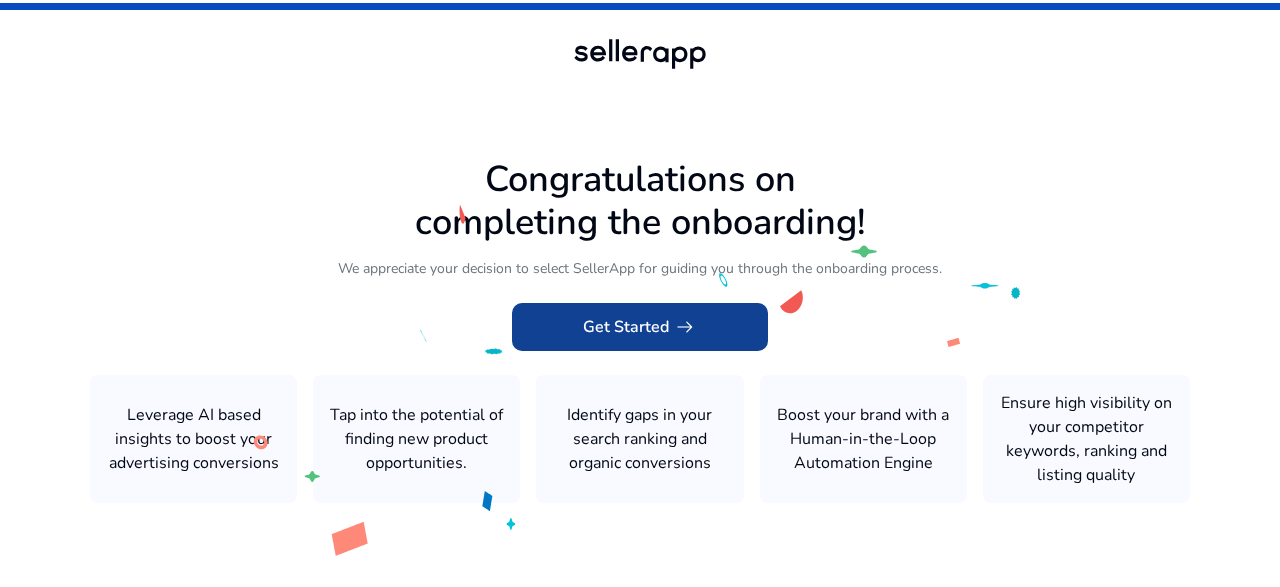 click on "Get Started   arrow_right_alt" 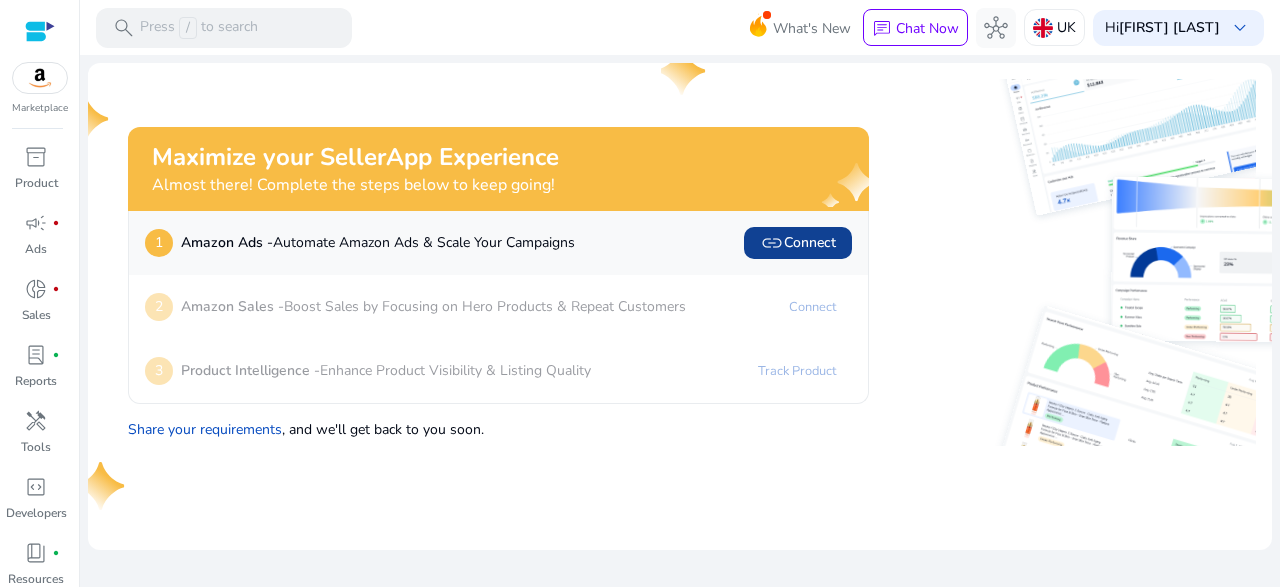 click on "link   Connect" 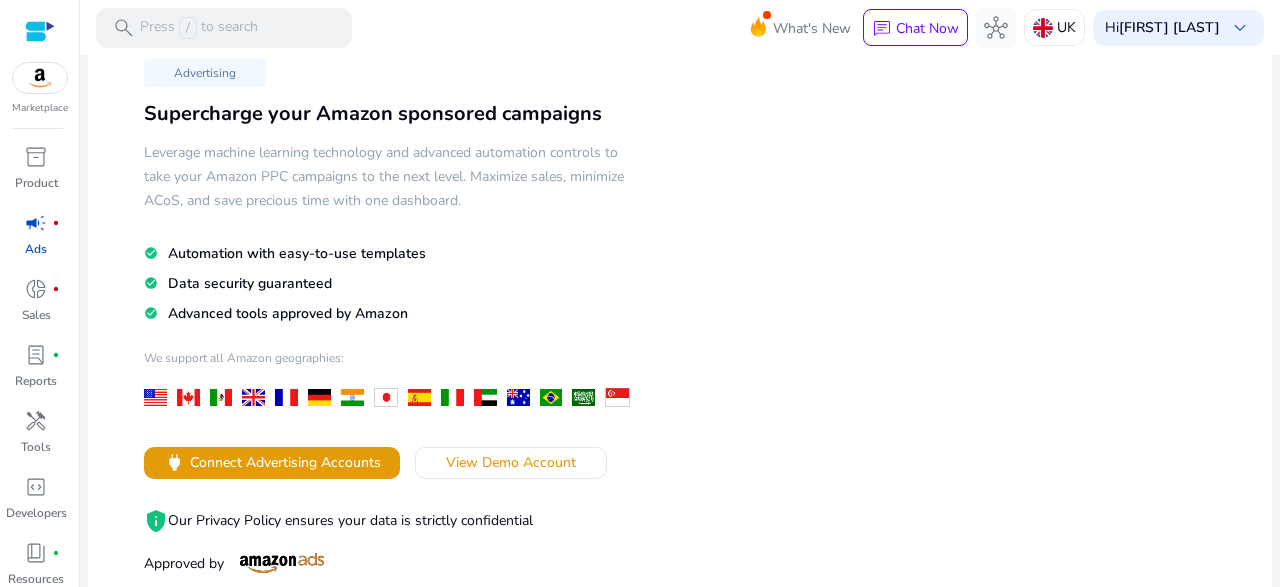 scroll, scrollTop: 76, scrollLeft: 0, axis: vertical 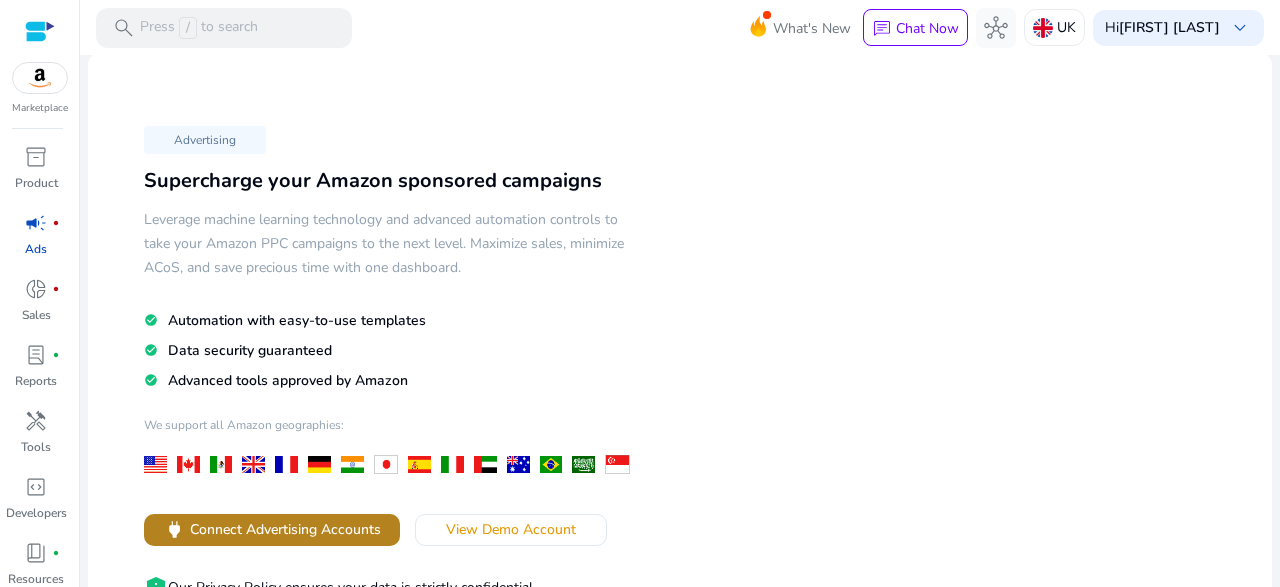 click on "Connect Advertising Accounts" 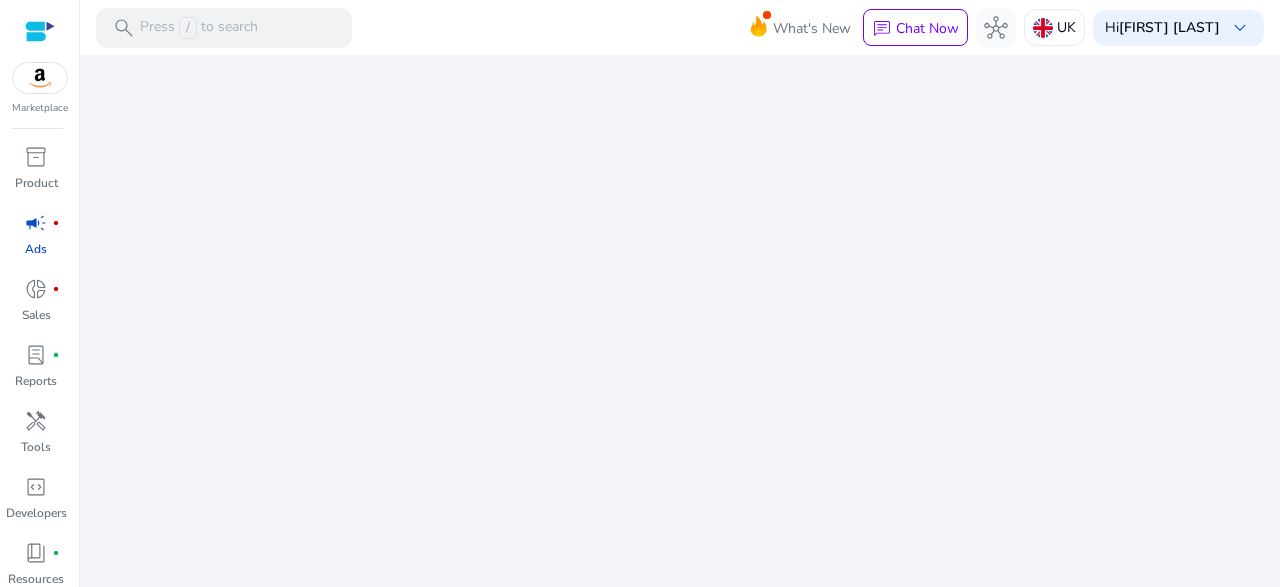 scroll, scrollTop: 0, scrollLeft: 0, axis: both 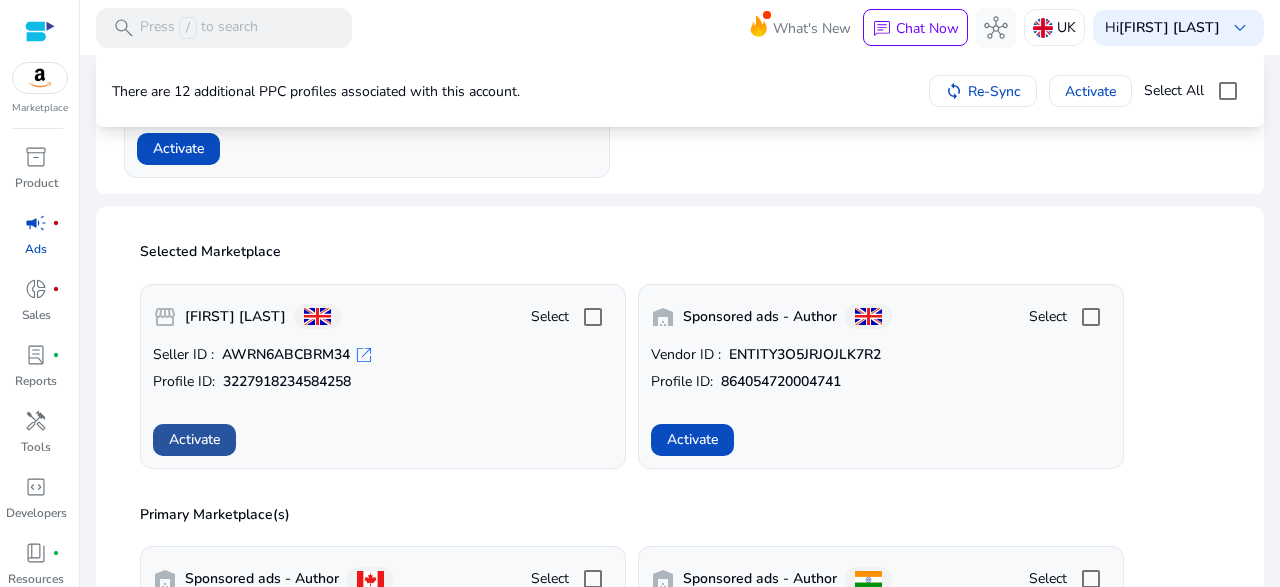 click on "Activate" 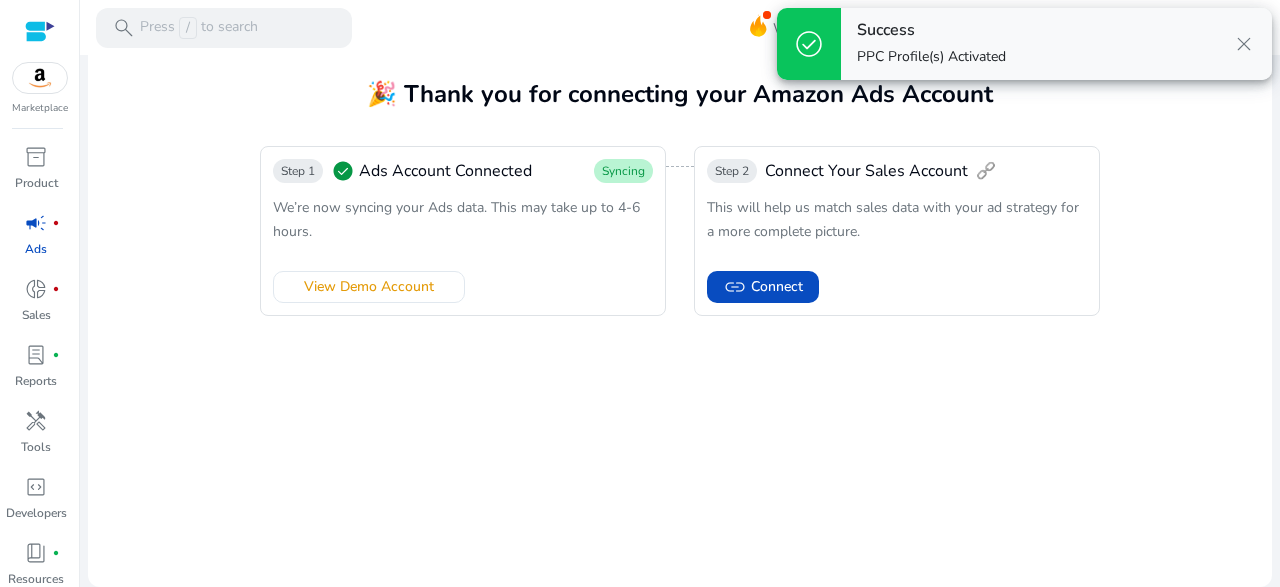 scroll, scrollTop: 0, scrollLeft: 0, axis: both 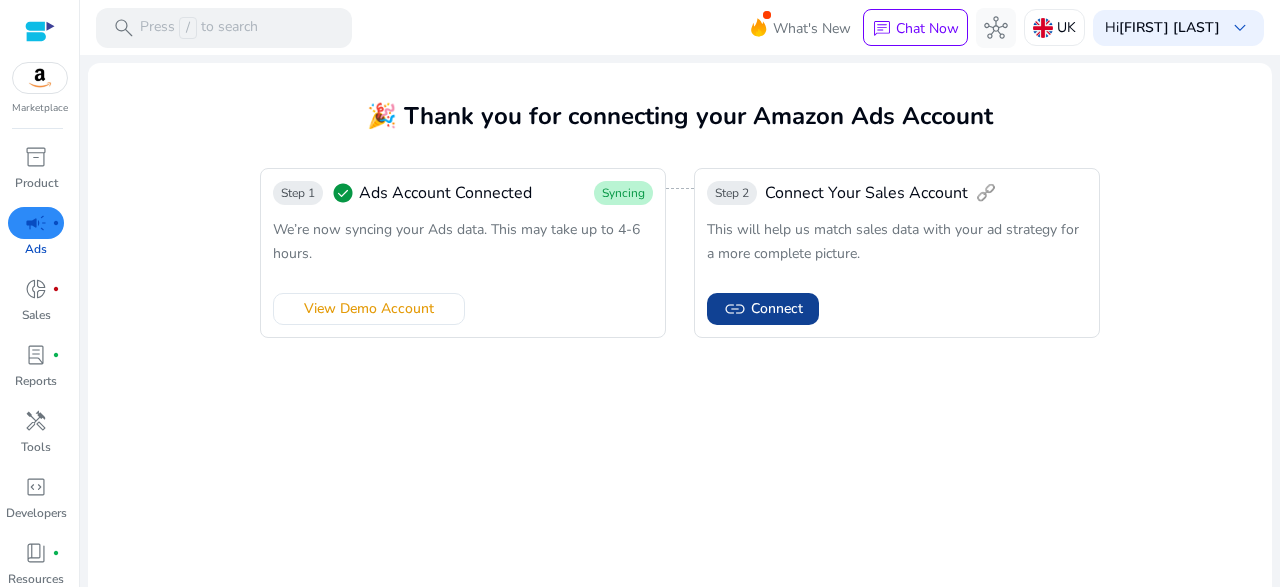 click on "Connect" 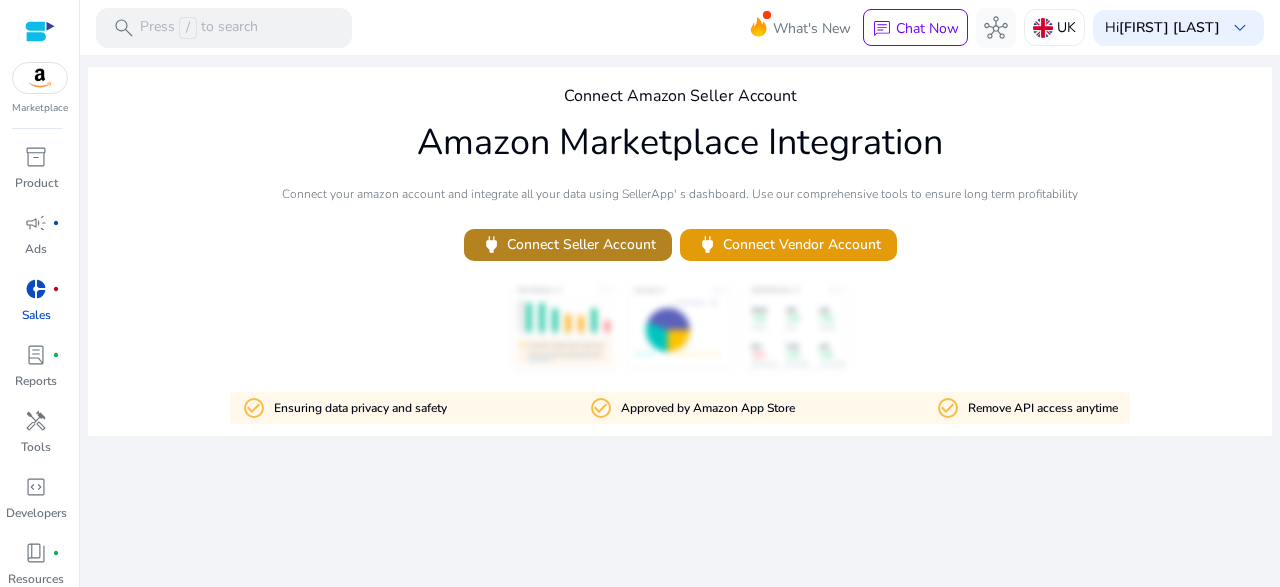 click on "power   Connect Seller Account" 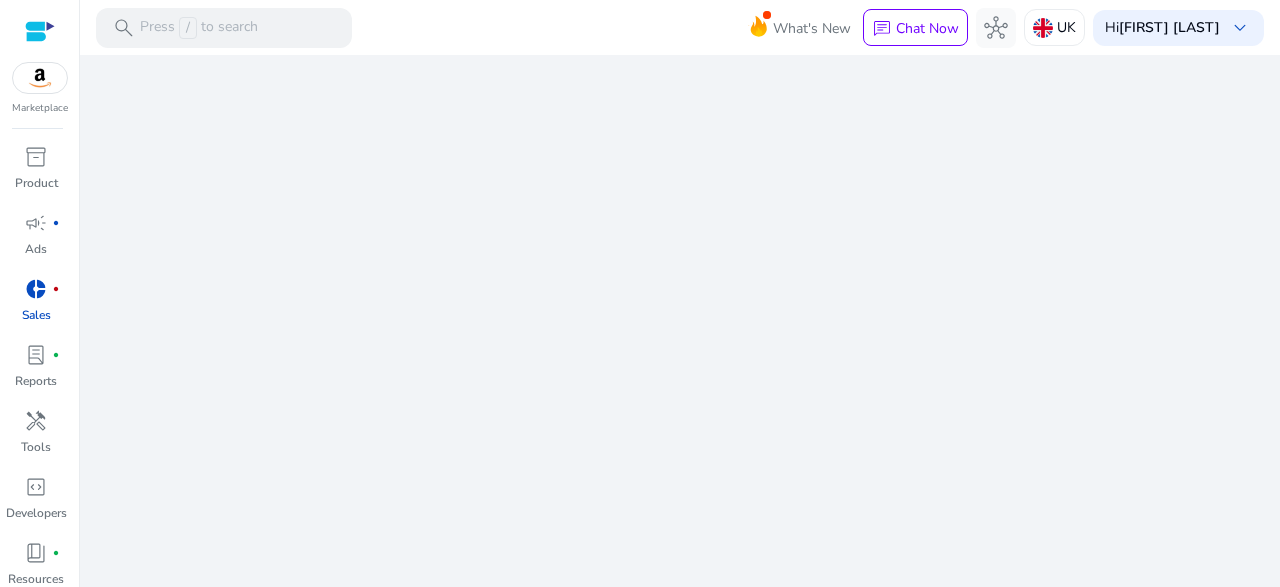 scroll, scrollTop: 0, scrollLeft: 0, axis: both 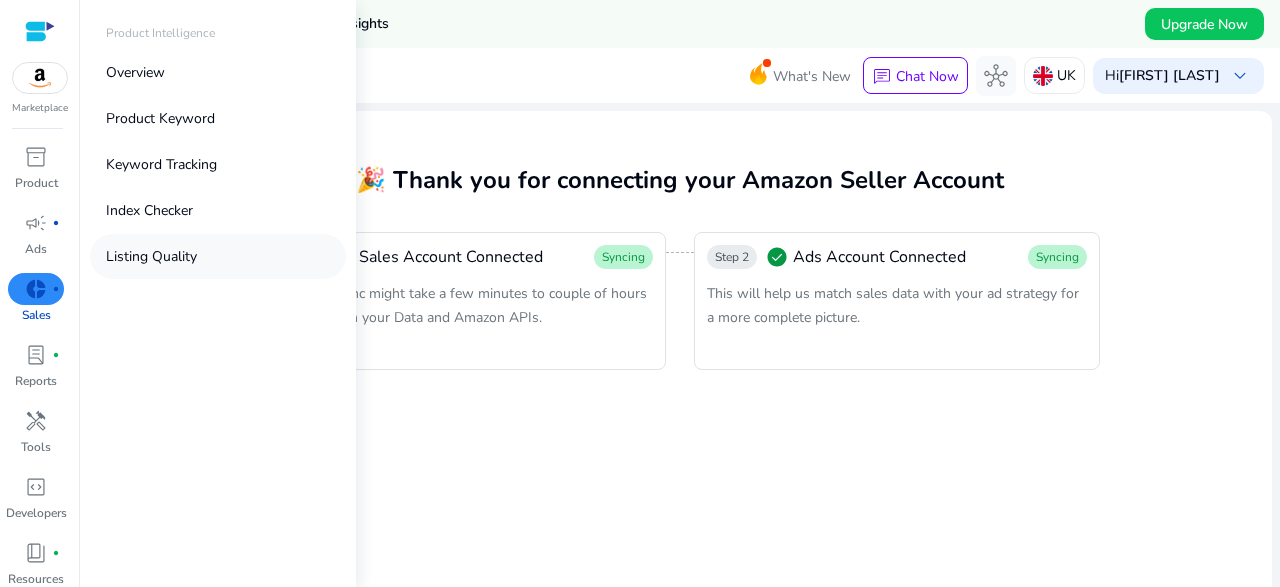 click on "Listing Quality" at bounding box center (151, 256) 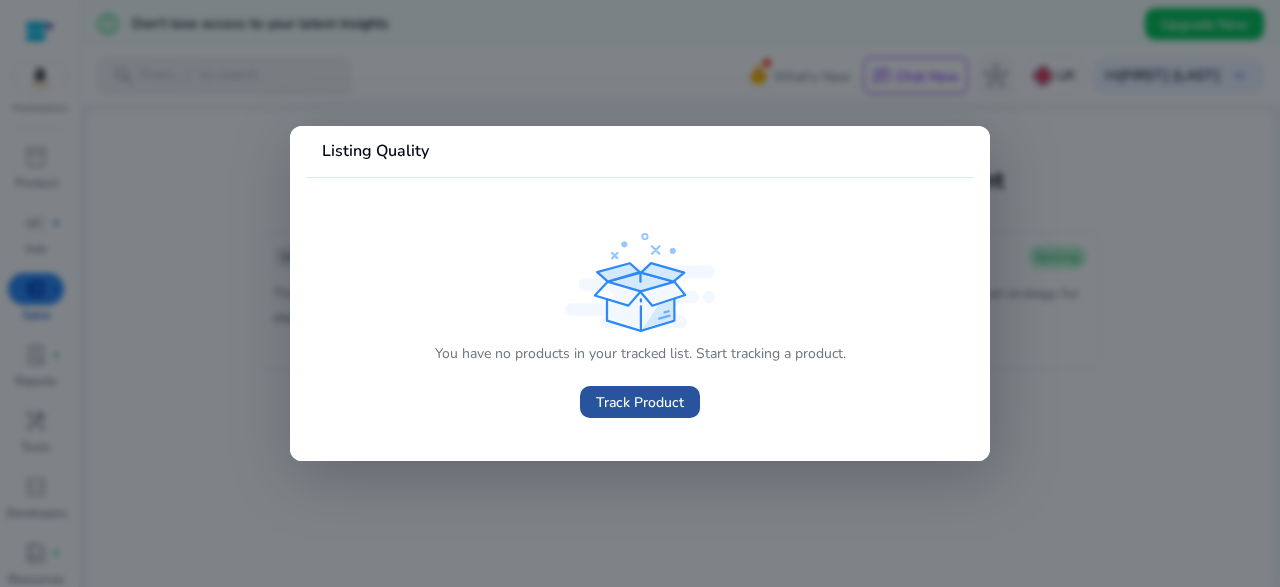 click on "Track Product" 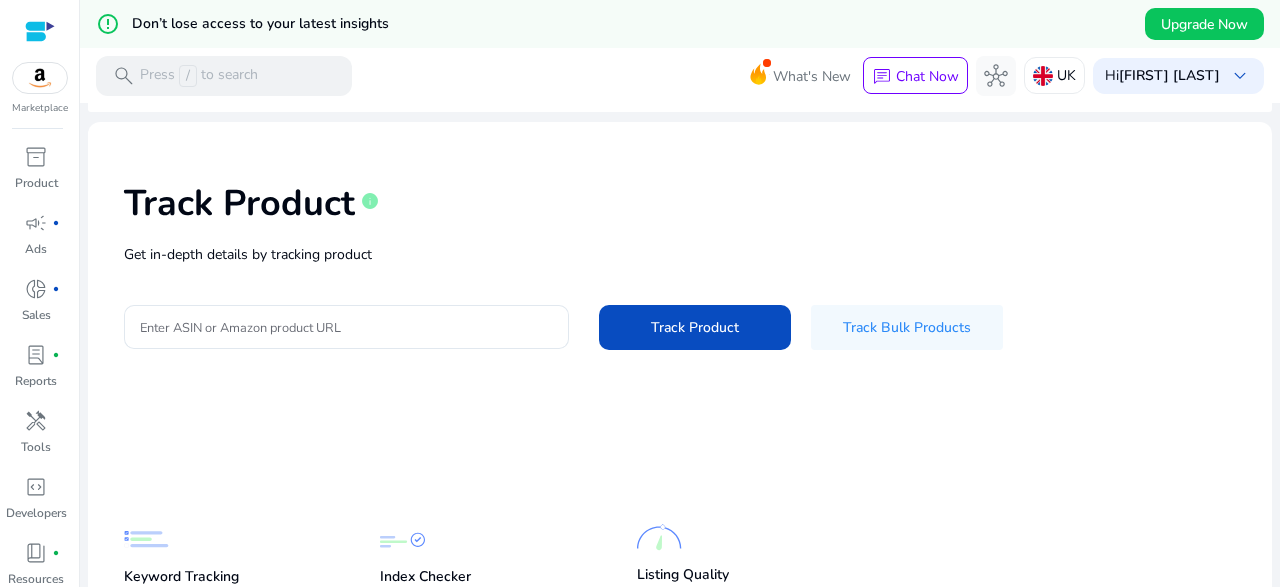 scroll, scrollTop: 0, scrollLeft: 0, axis: both 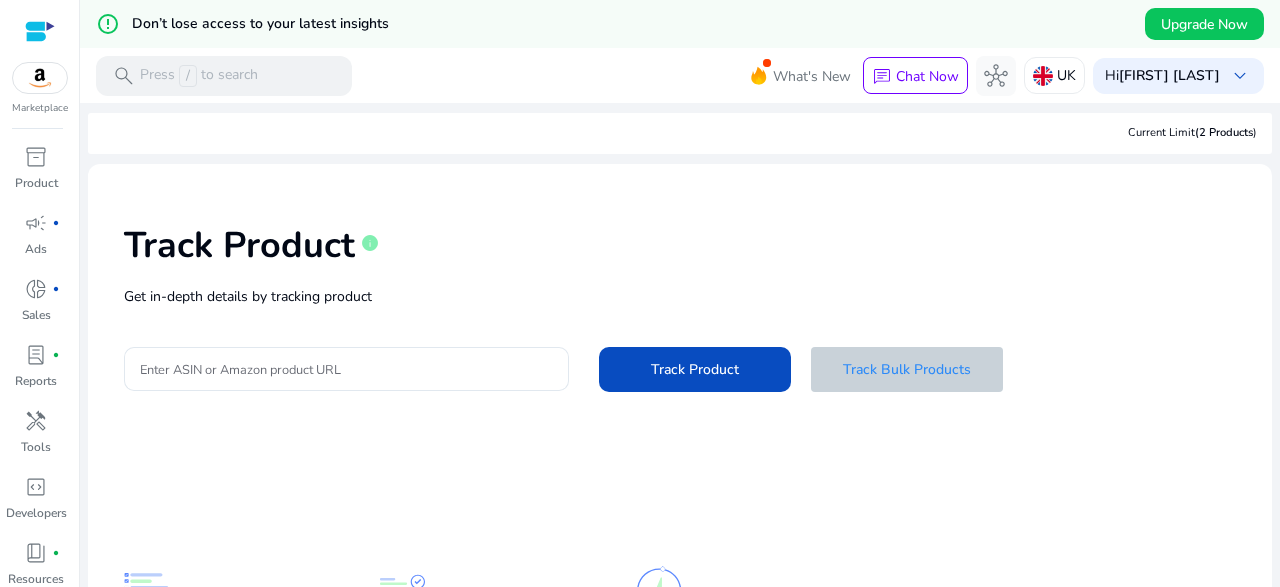 click on "Track Bulk Products" 